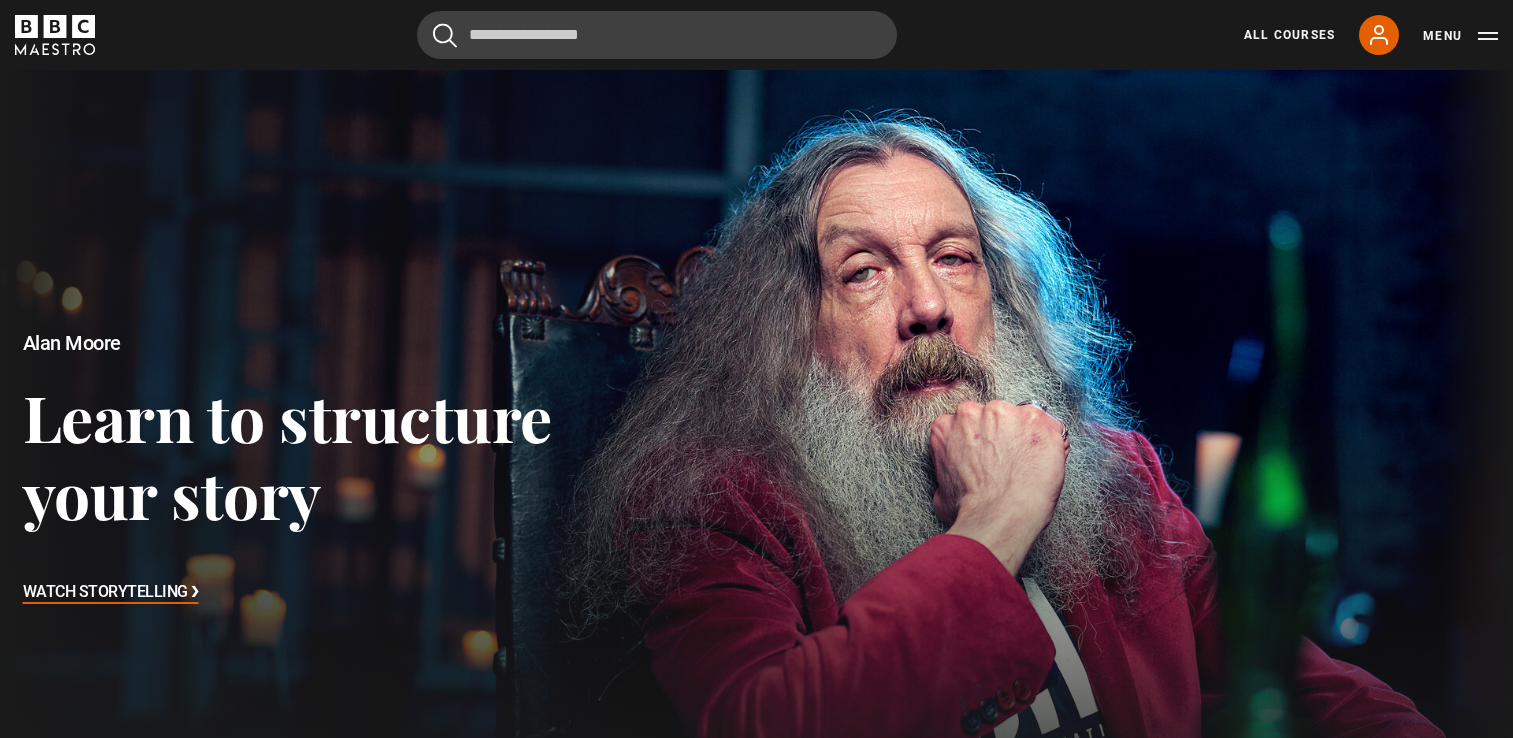 scroll, scrollTop: 694, scrollLeft: 0, axis: vertical 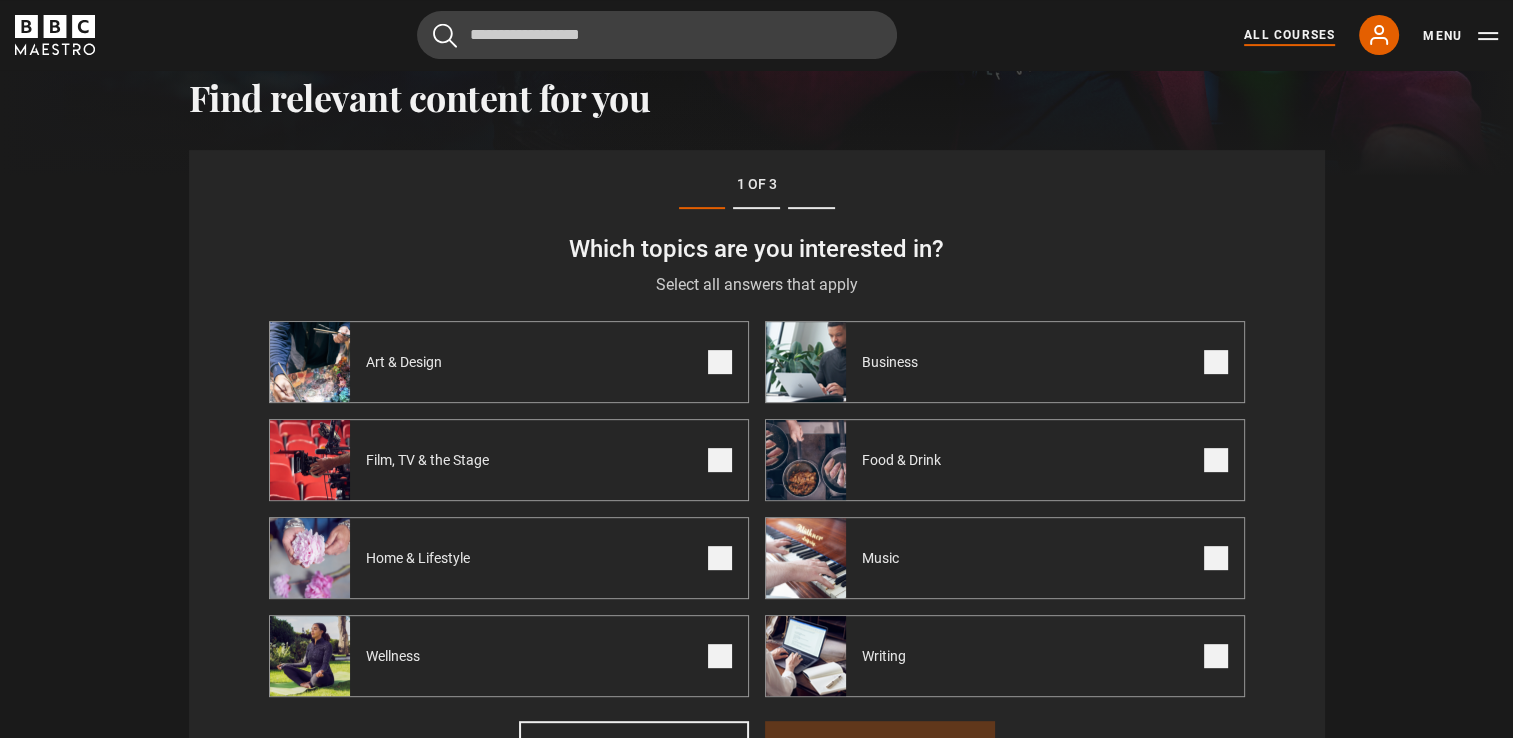 click on "All Courses" at bounding box center (1289, 35) 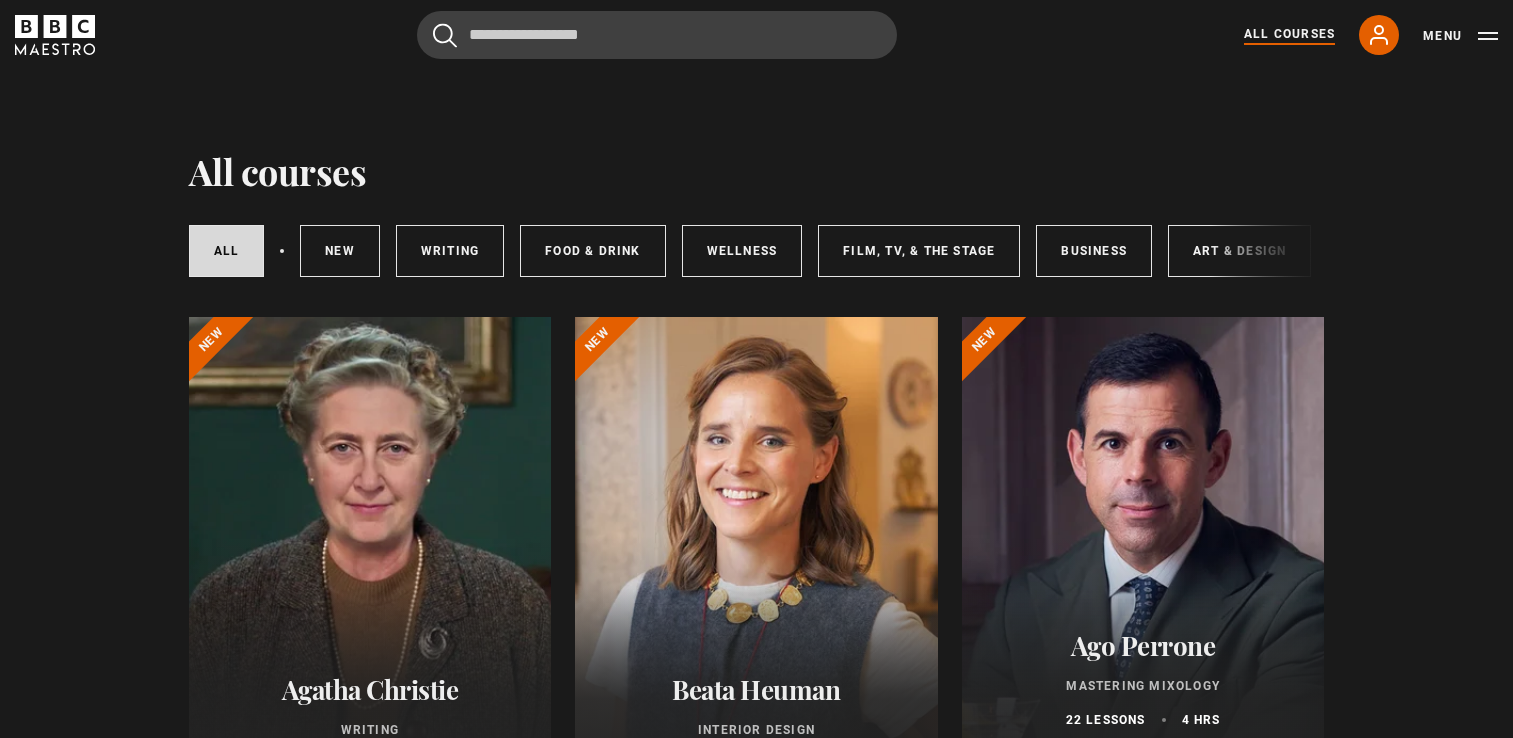 scroll, scrollTop: 0, scrollLeft: 0, axis: both 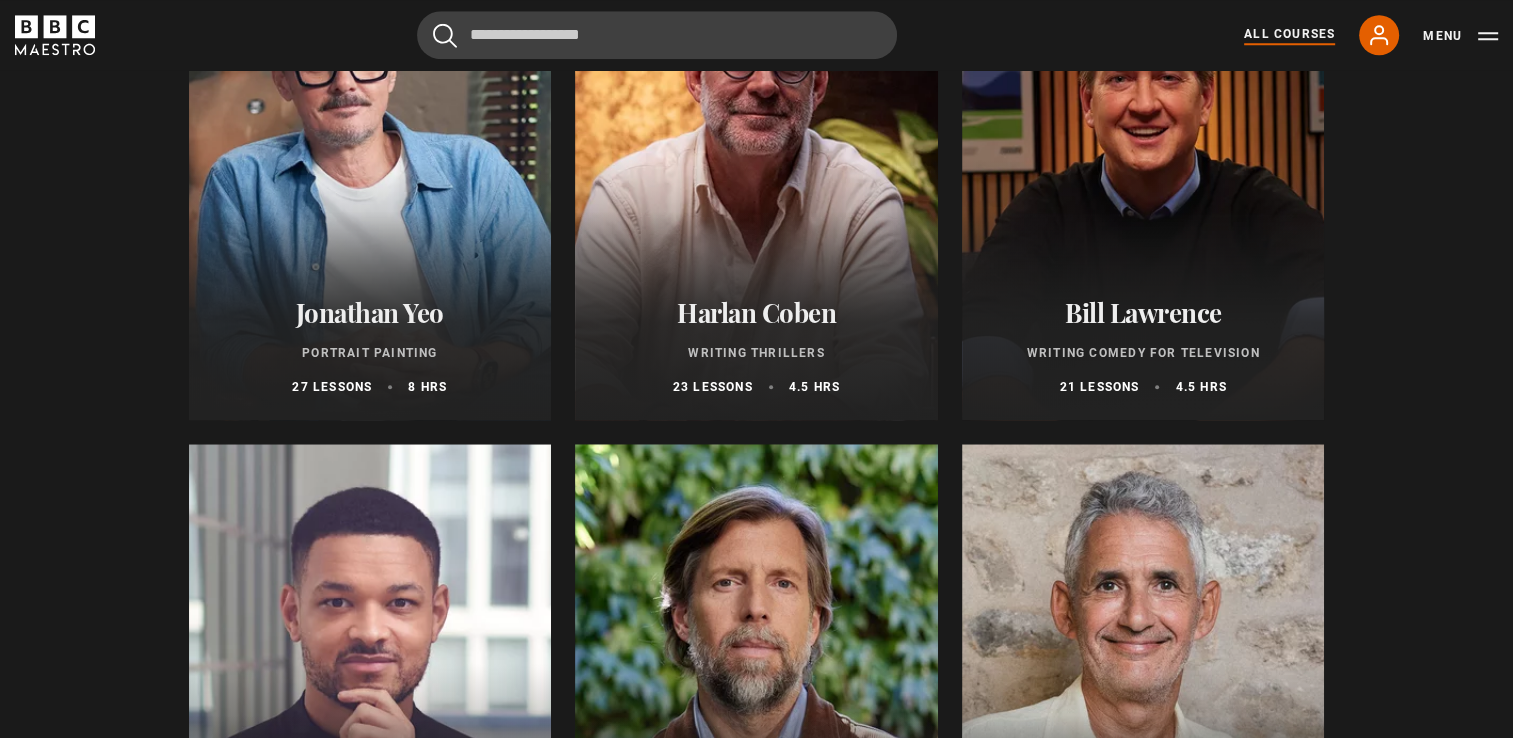 click on "Harlan Coben" at bounding box center (756, 312) 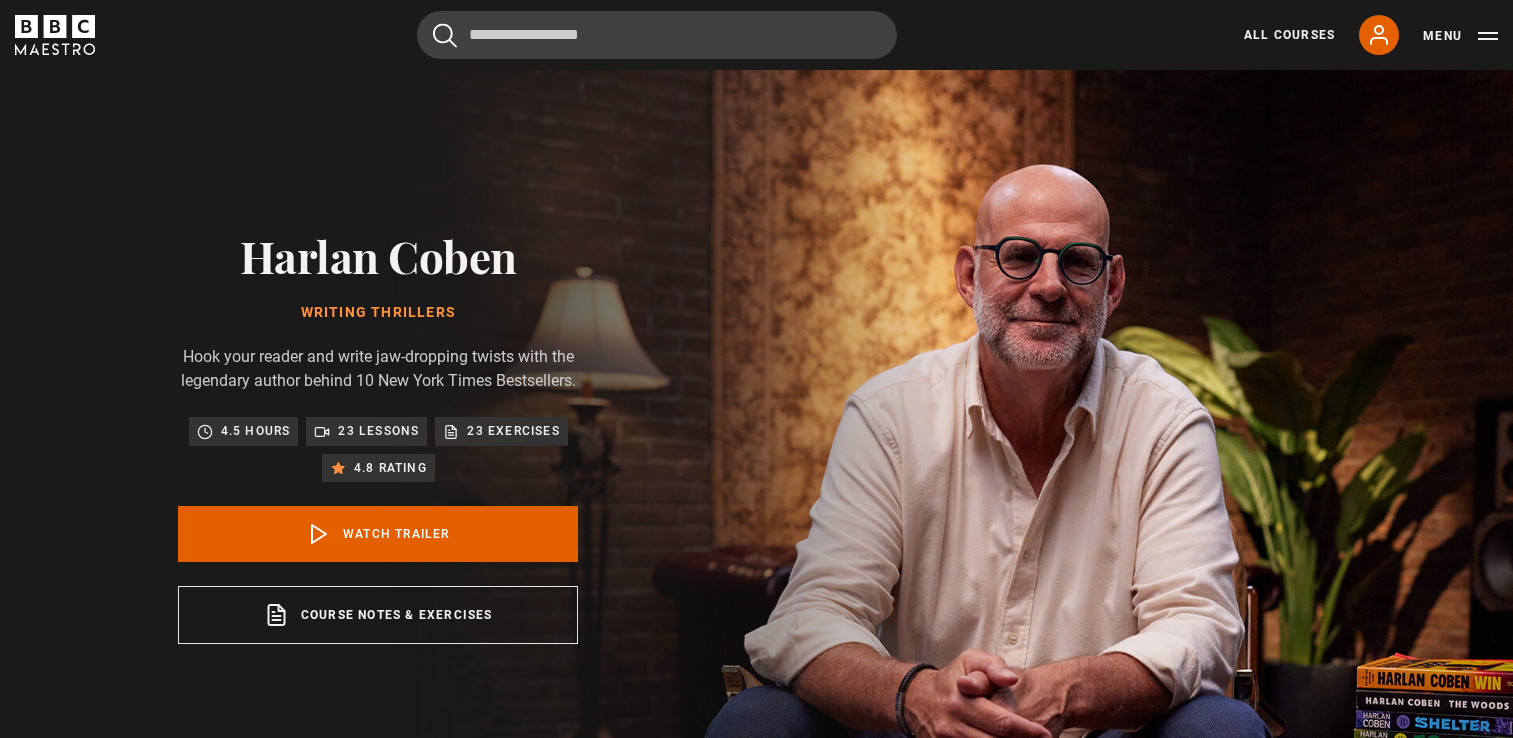 scroll, scrollTop: 0, scrollLeft: 0, axis: both 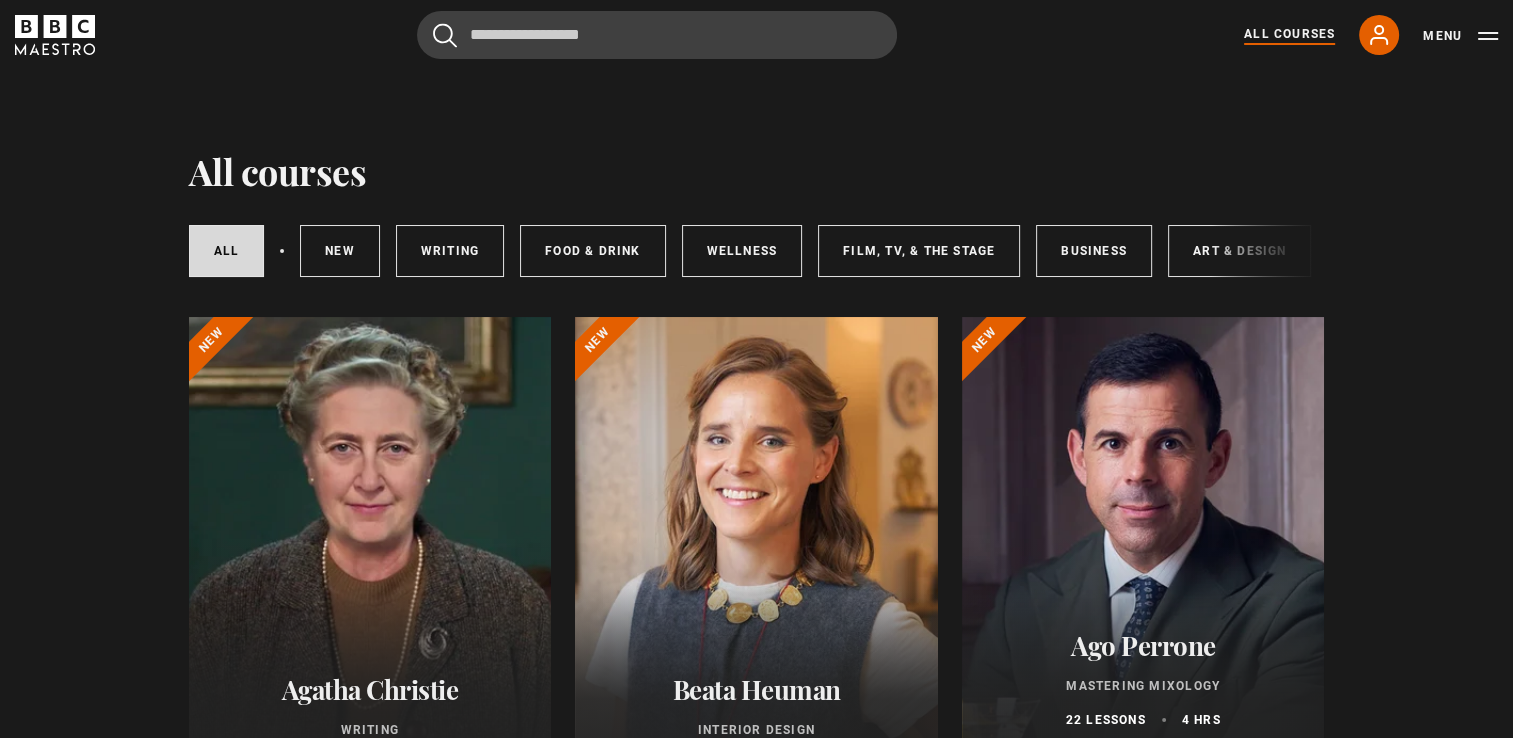 click on "All courses
All courses
New courses
Writing
Food & Drink
Wellness
Film, TV, & The Stage
Business
Art & Design
Music
Home & Lifestyle
Agatha Christie
Writing
11 lessons
2.5 hrs
New
Beata Heuman
Interior Design" at bounding box center [756, 4663] 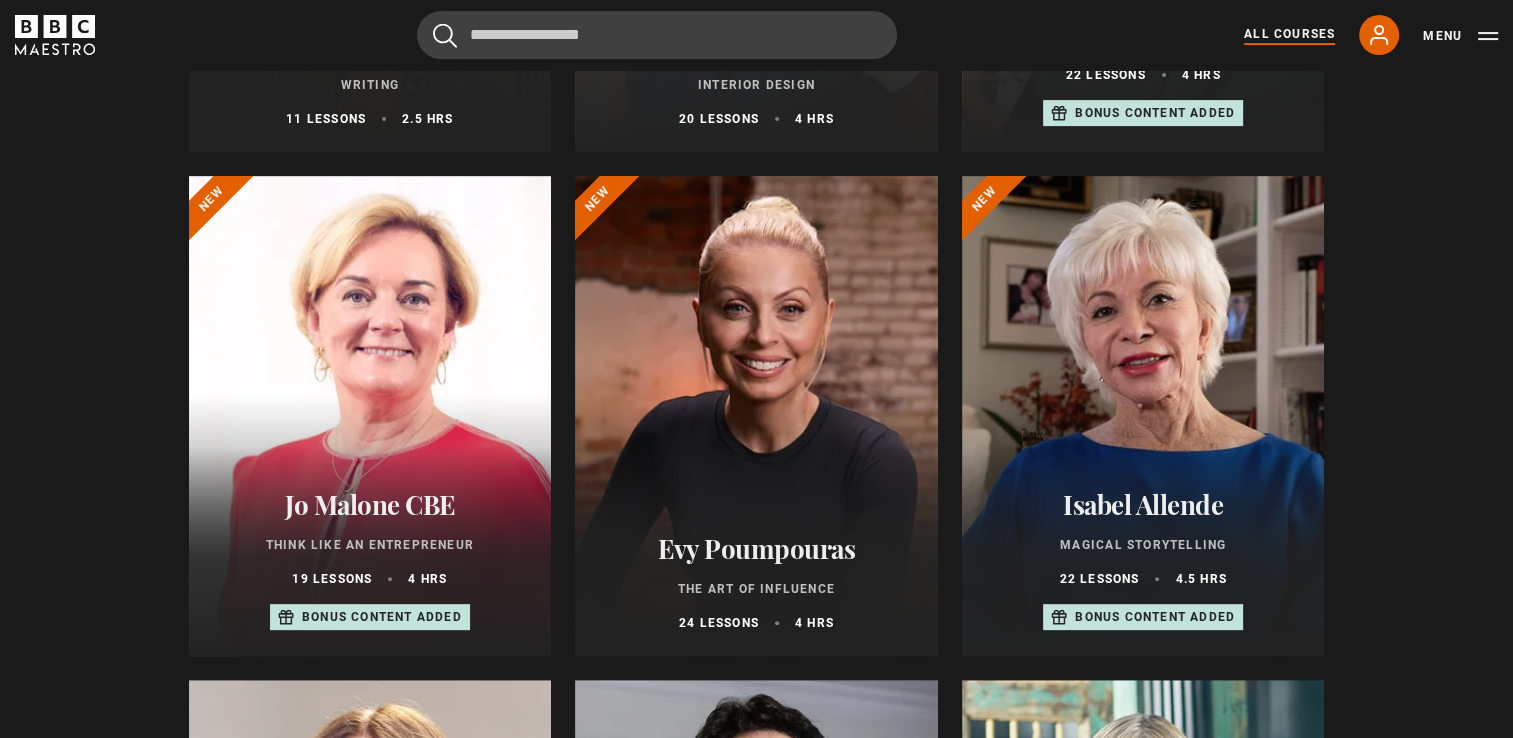 scroll, scrollTop: 1291, scrollLeft: 0, axis: vertical 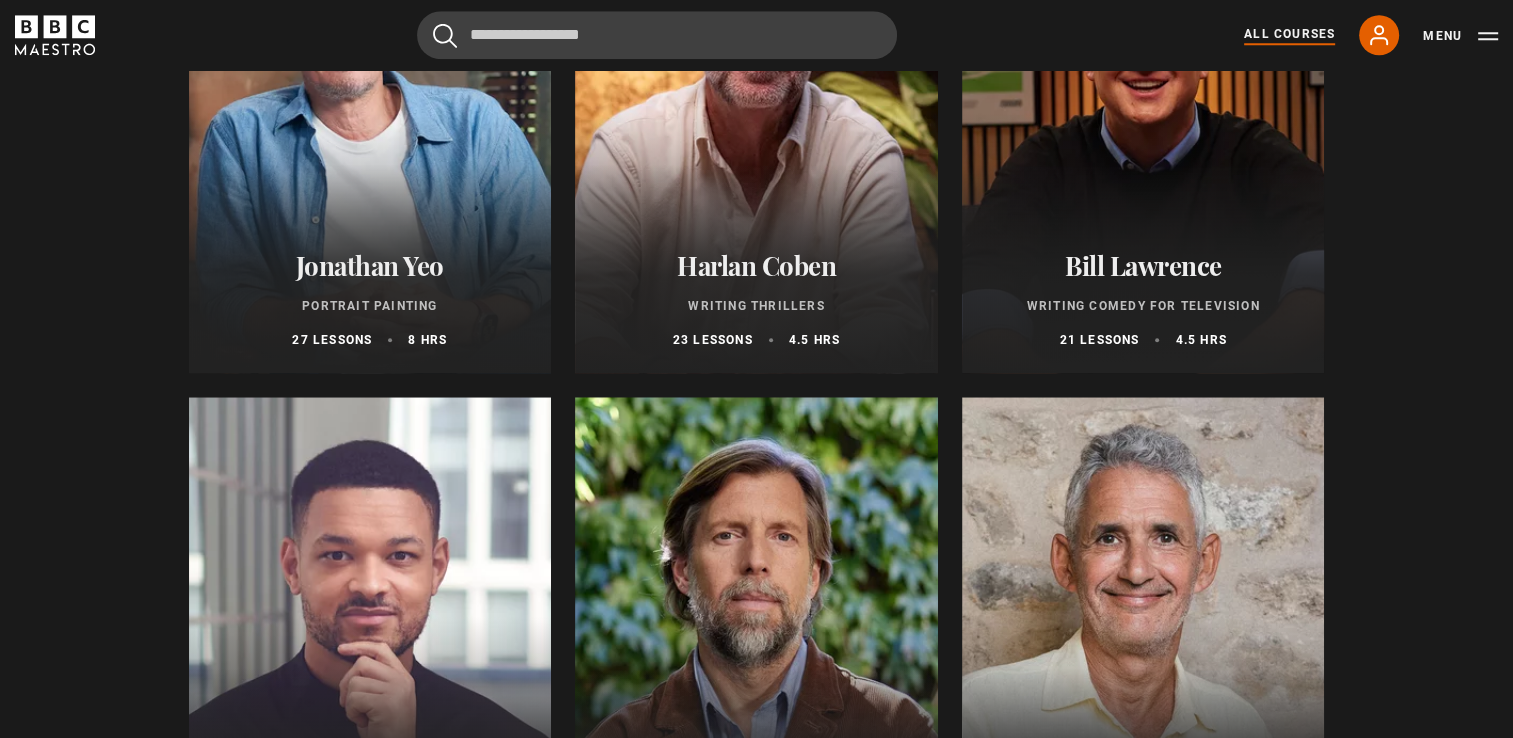 click on "Bill Lawrence" at bounding box center (1143, 265) 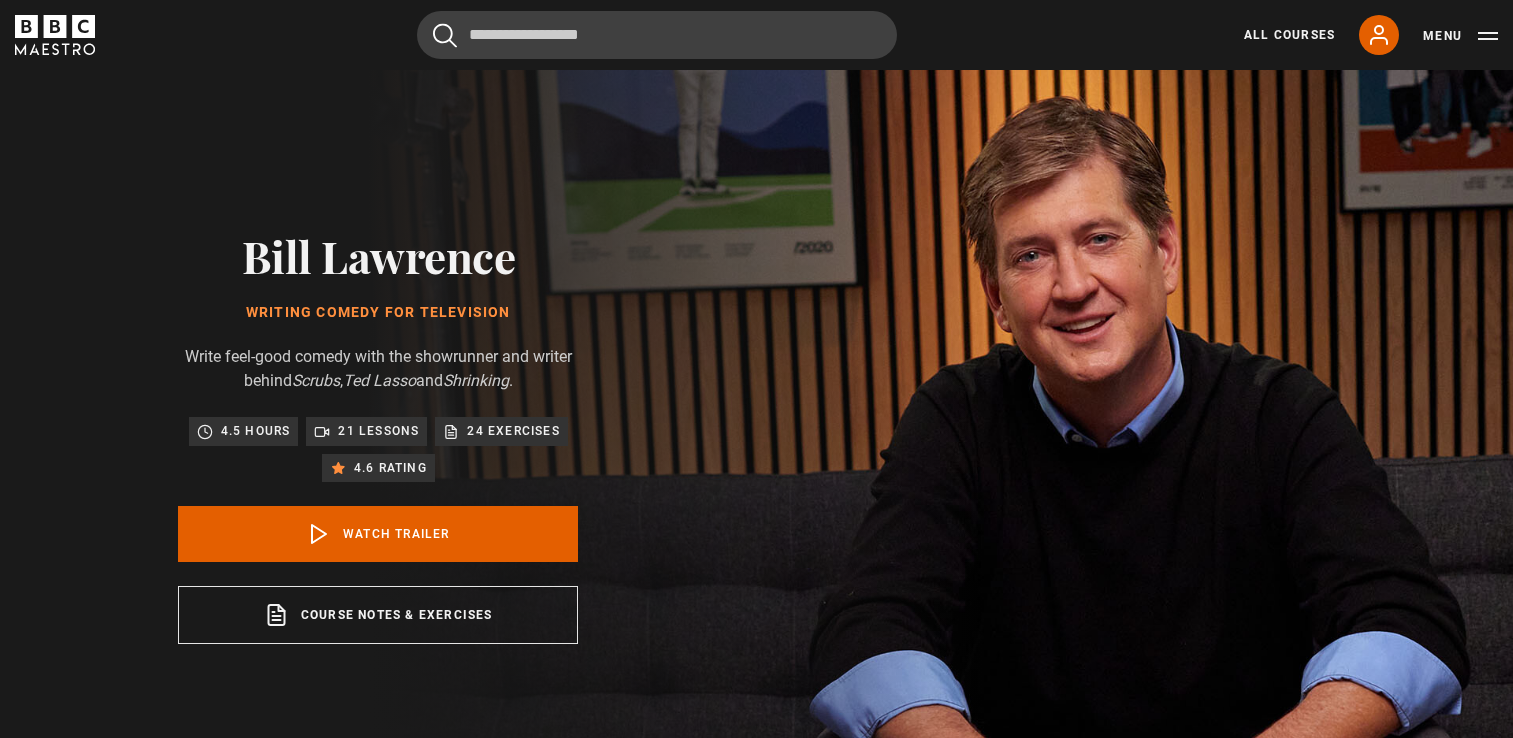 scroll, scrollTop: 0, scrollLeft: 0, axis: both 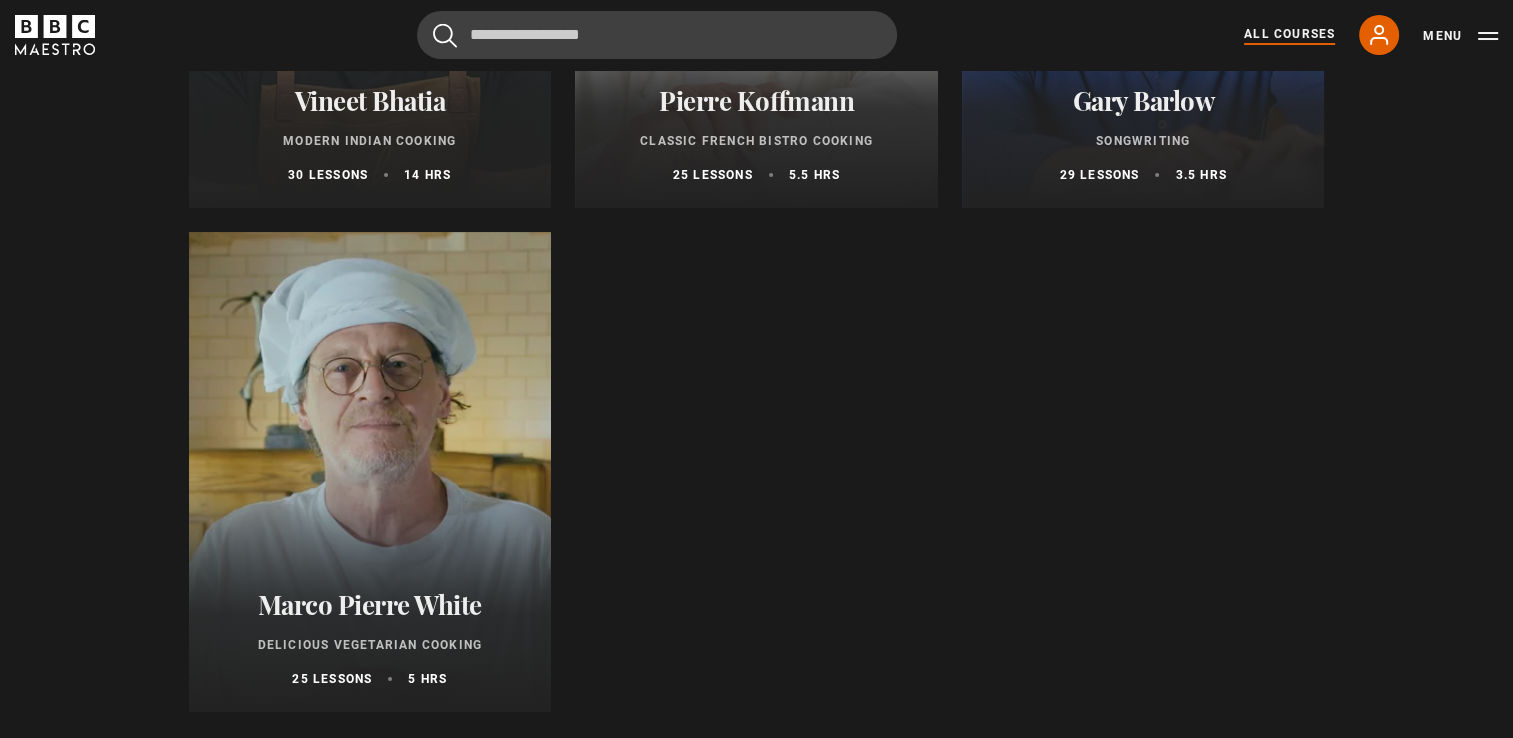 click on "Gary Barlow" at bounding box center [1143, 100] 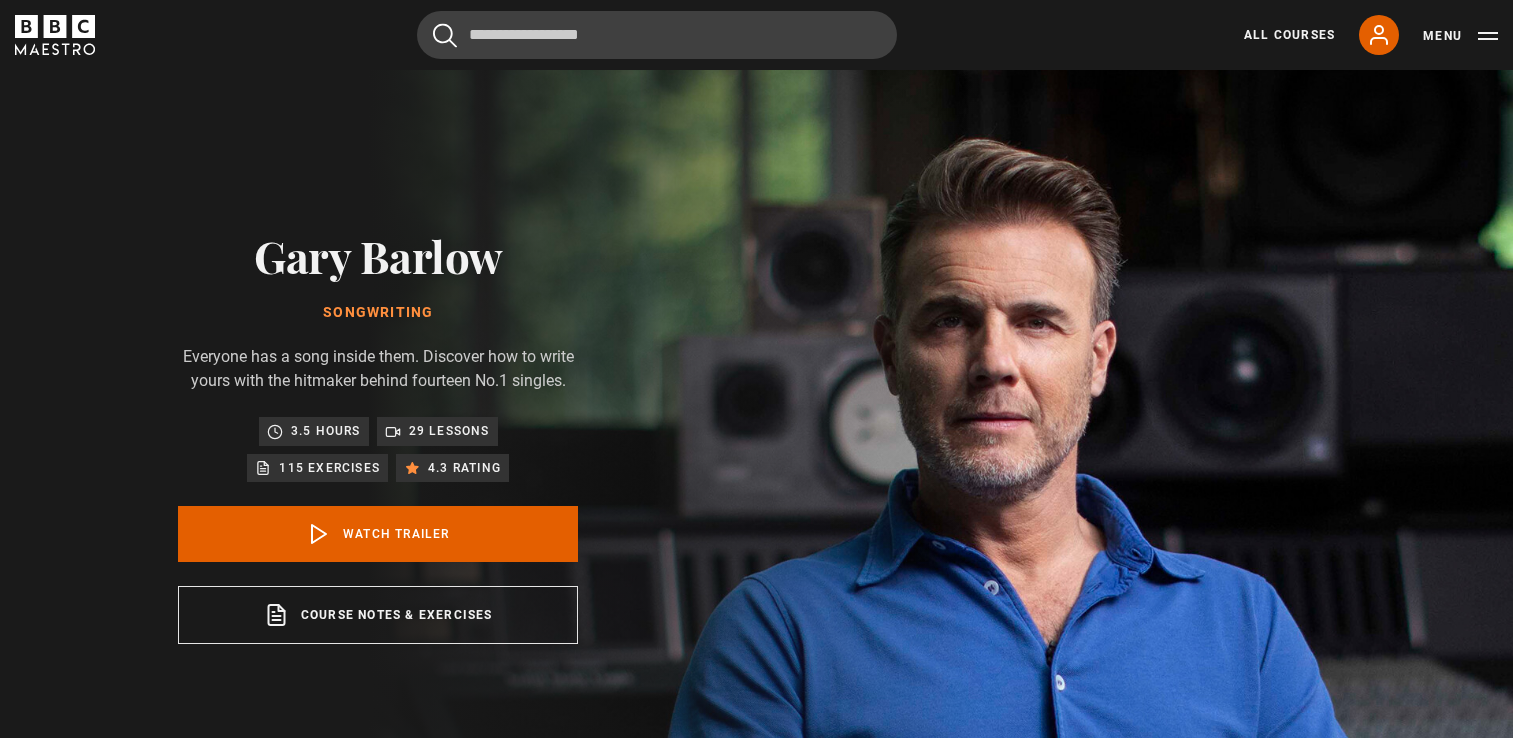 scroll, scrollTop: 0, scrollLeft: 0, axis: both 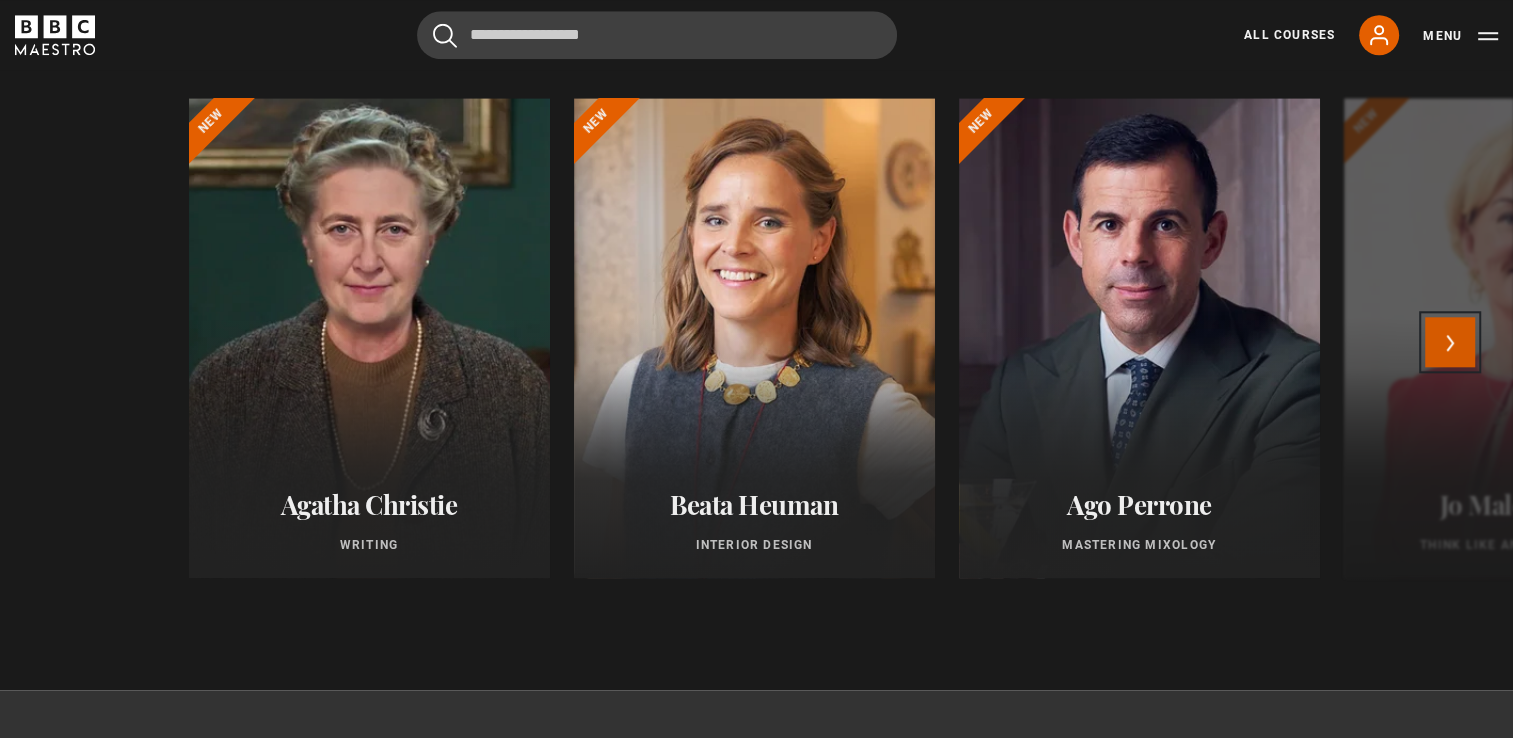 click on "Next" at bounding box center (1450, 342) 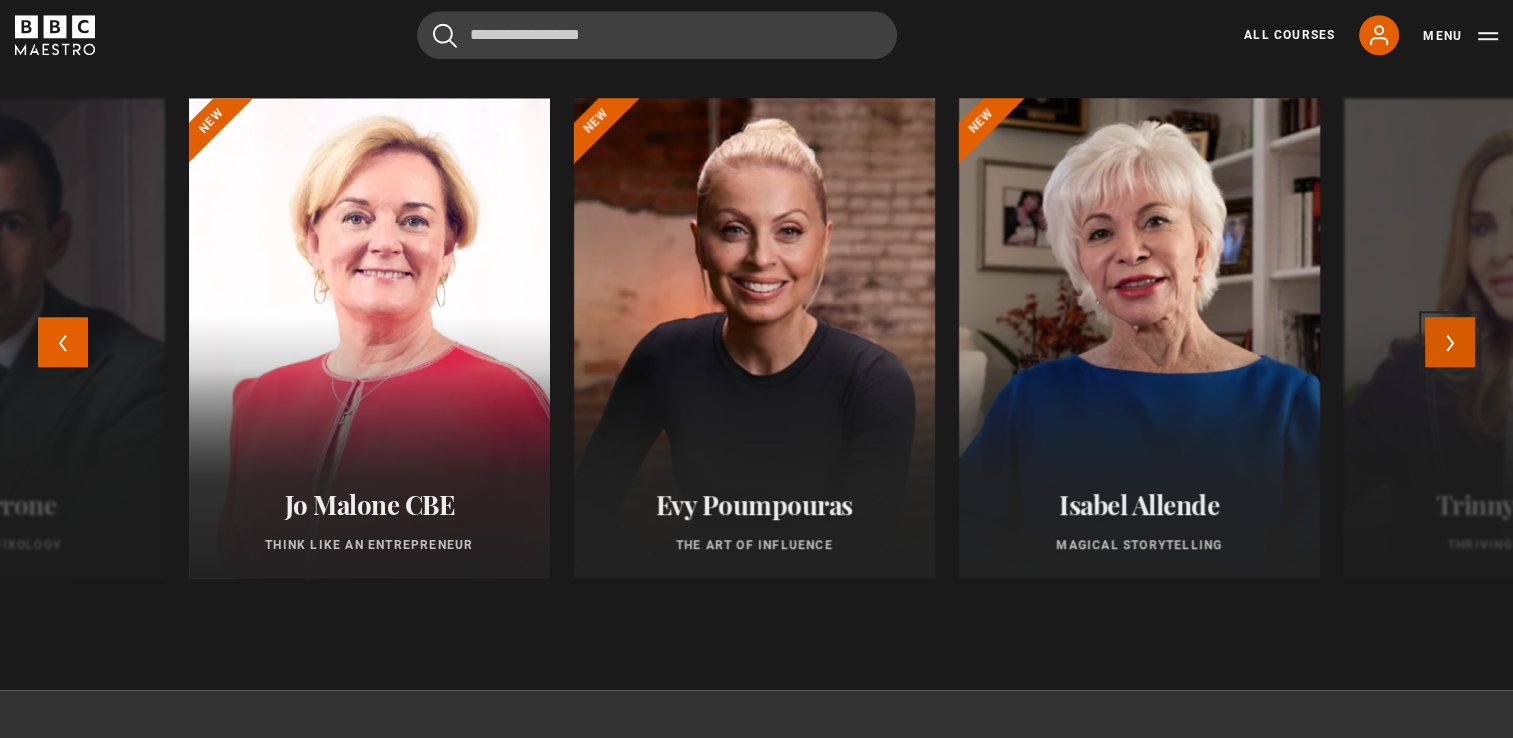 click on "Next" at bounding box center [1450, 342] 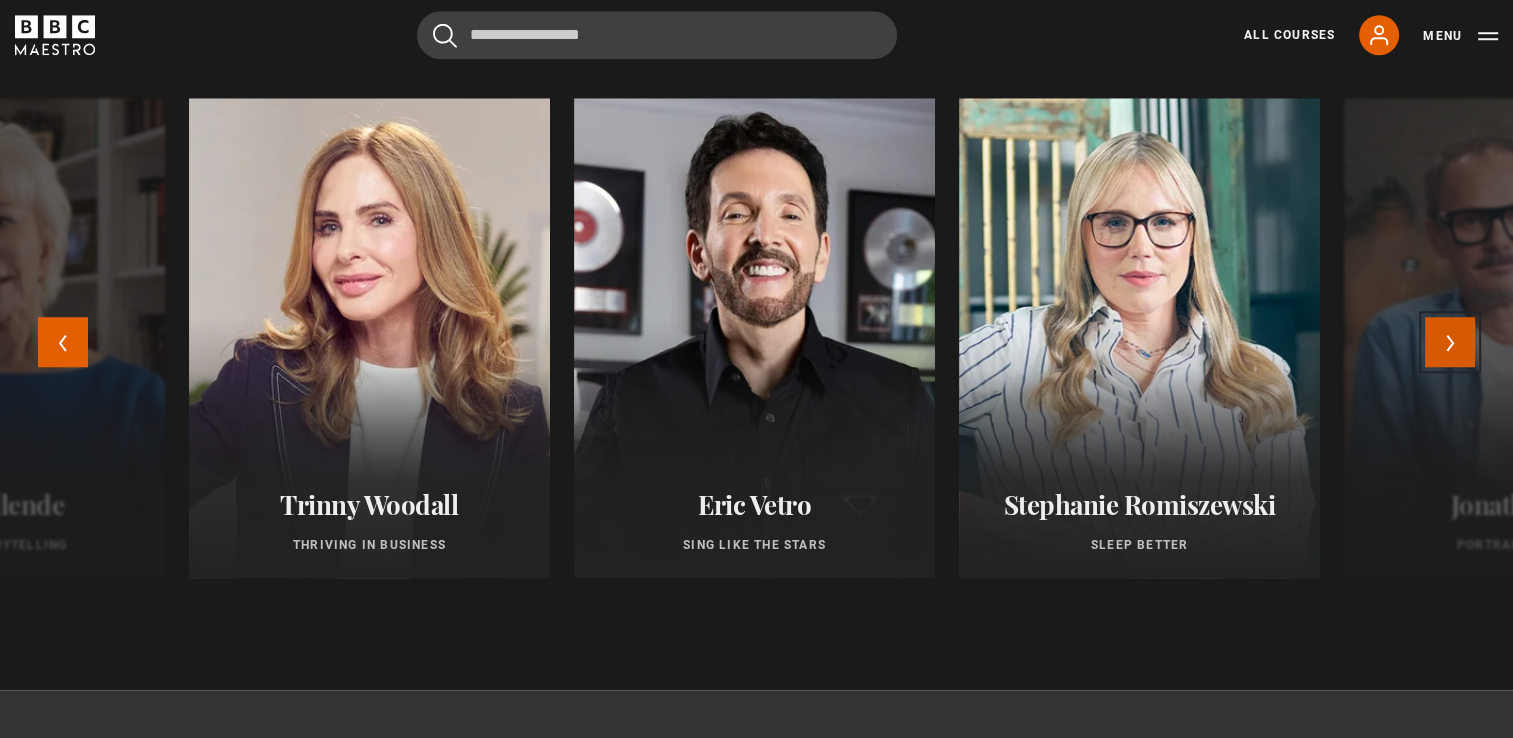 click on "Next" at bounding box center (1450, 342) 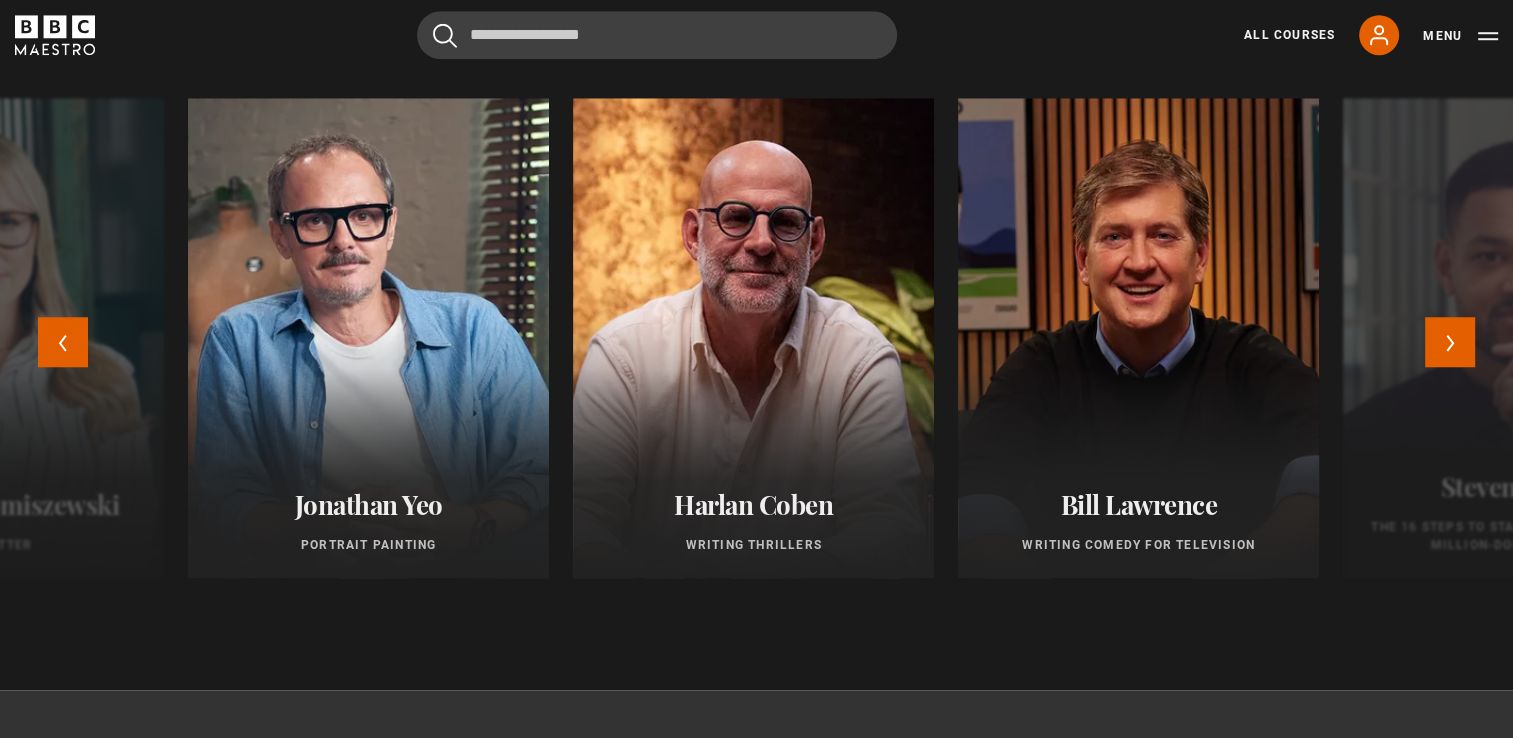 click on "Harlan Coben" at bounding box center (753, 504) 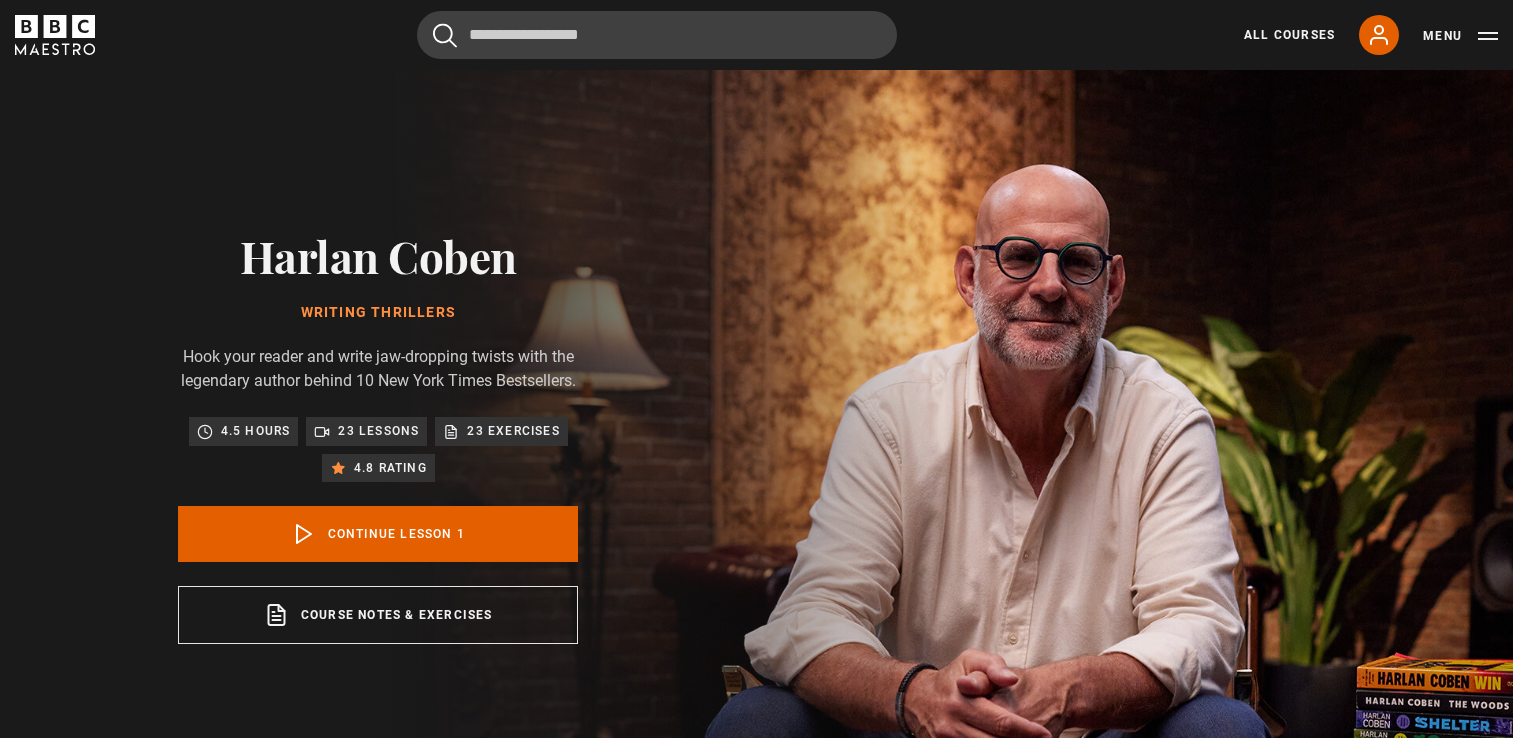 scroll, scrollTop: 804, scrollLeft: 0, axis: vertical 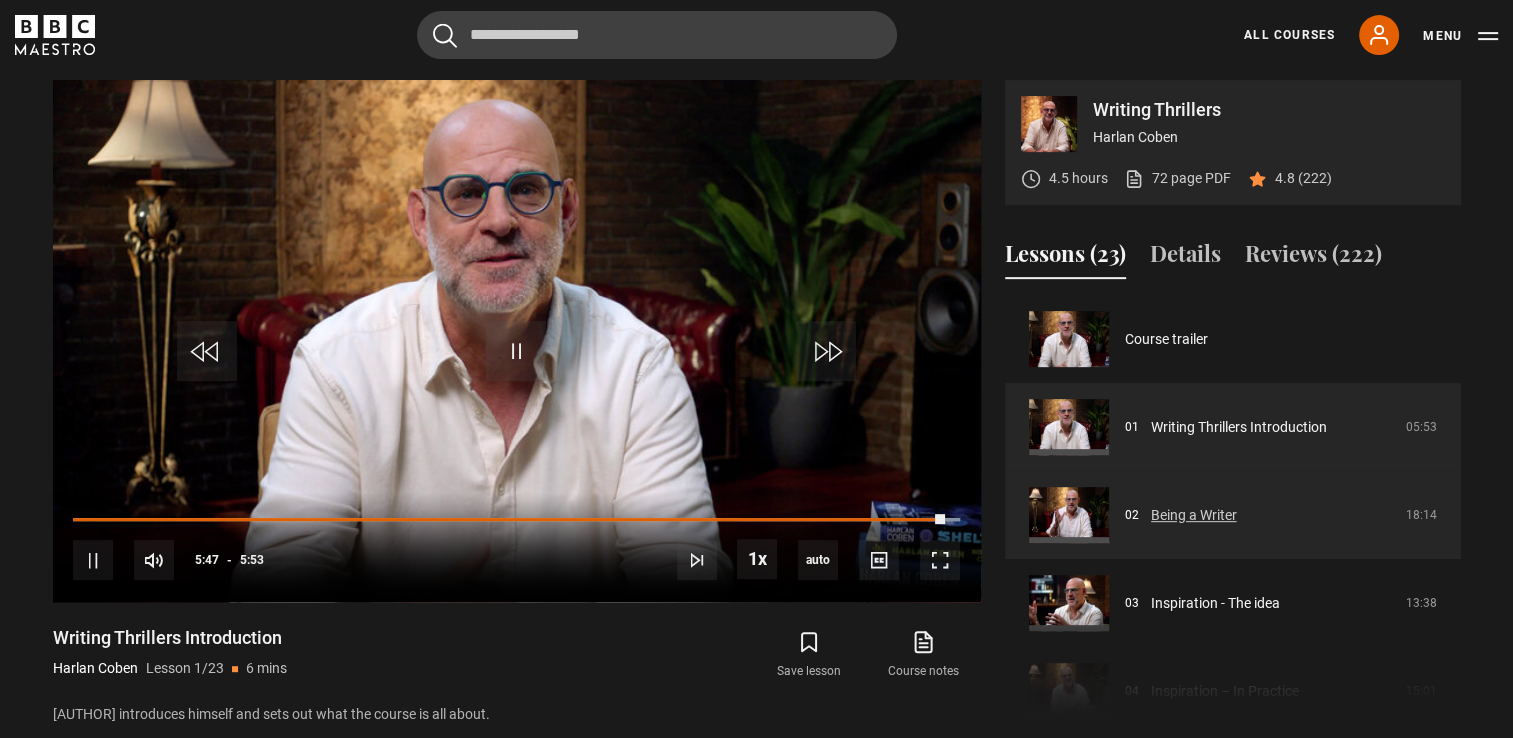 click on "Being a Writer" at bounding box center [1194, 515] 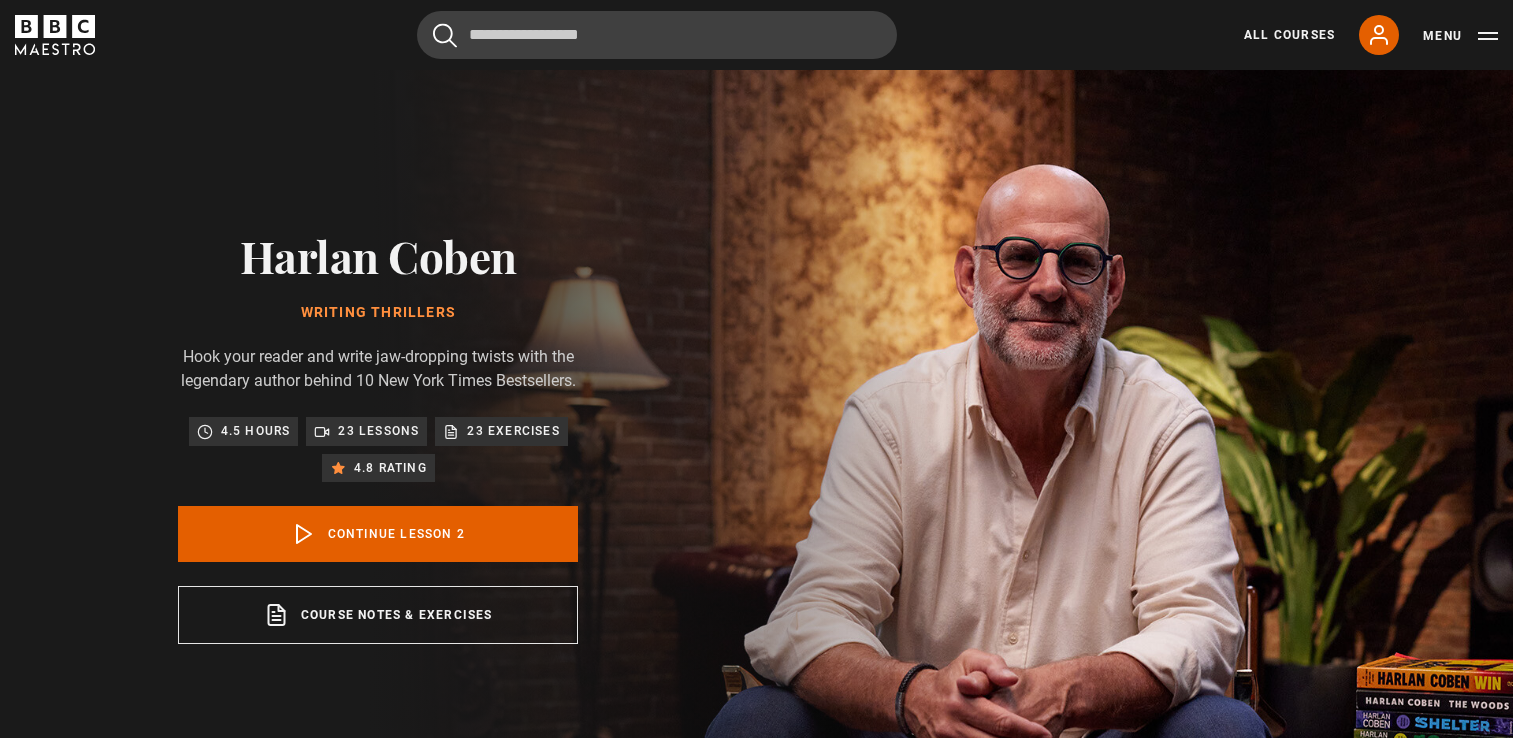 scroll, scrollTop: 804, scrollLeft: 0, axis: vertical 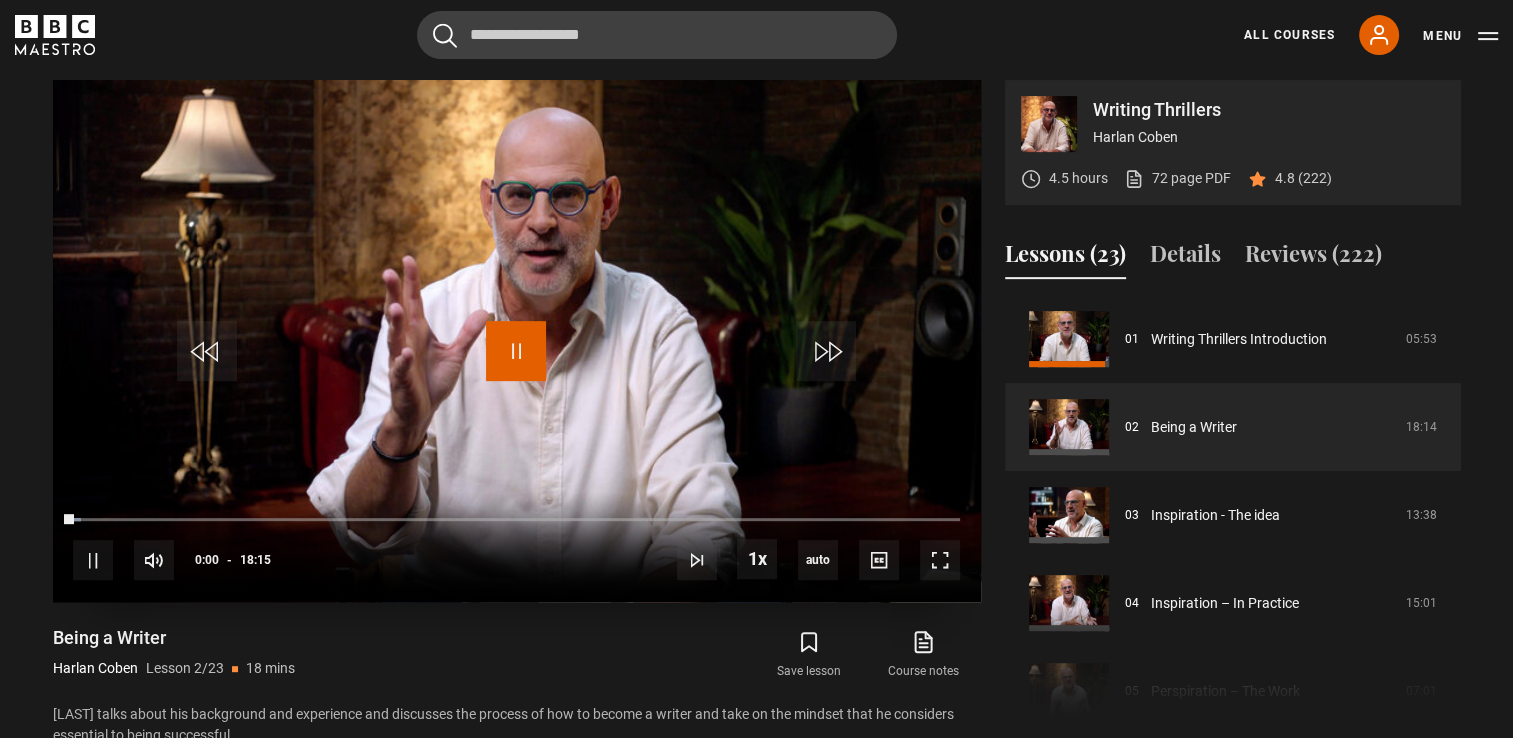 click at bounding box center (516, 351) 